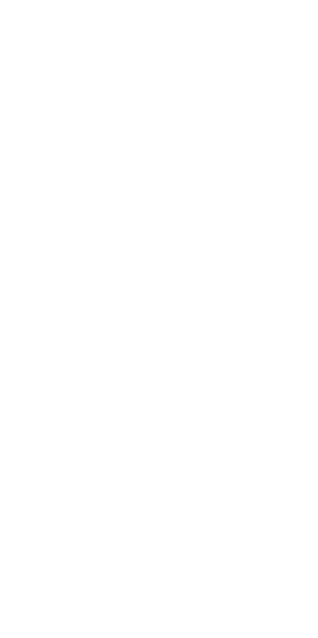 scroll, scrollTop: 0, scrollLeft: 0, axis: both 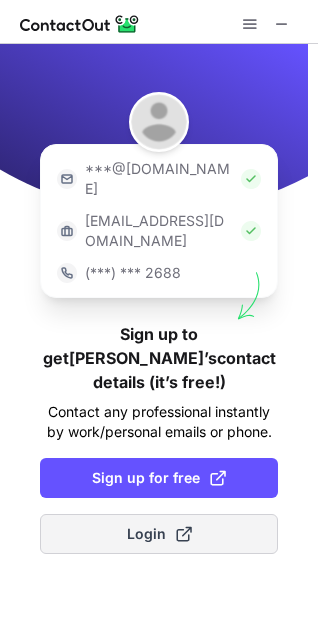click on "Login" at bounding box center [159, 534] 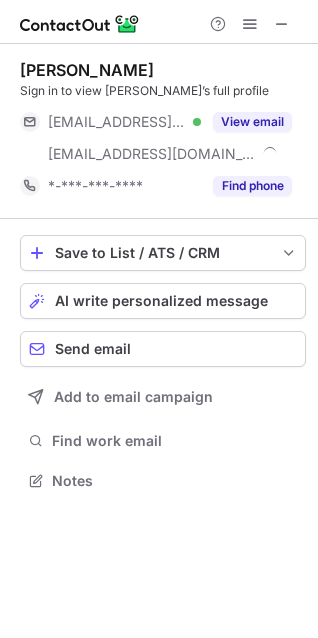 scroll, scrollTop: 0, scrollLeft: 0, axis: both 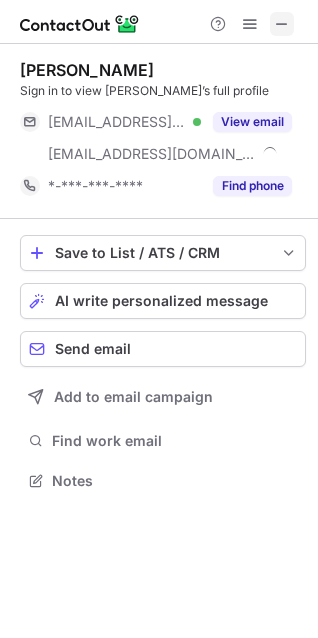 click at bounding box center (282, 24) 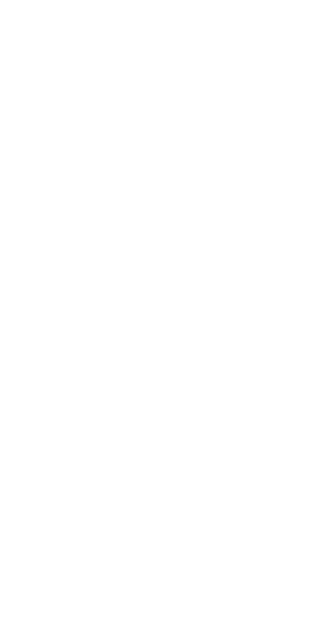 scroll, scrollTop: 0, scrollLeft: 0, axis: both 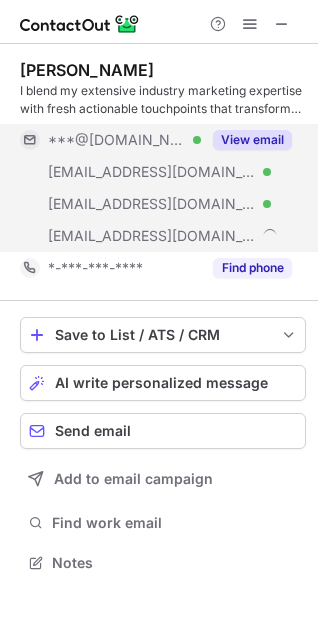 click on "View email" at bounding box center (246, 140) 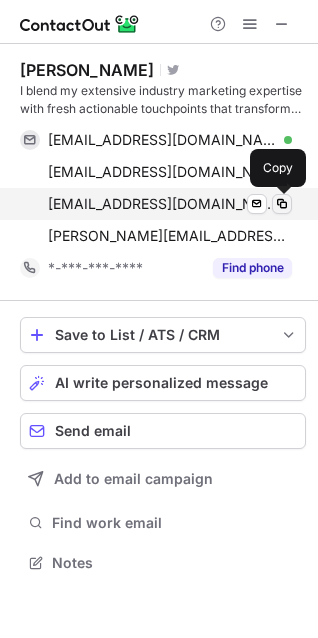 click at bounding box center (282, 204) 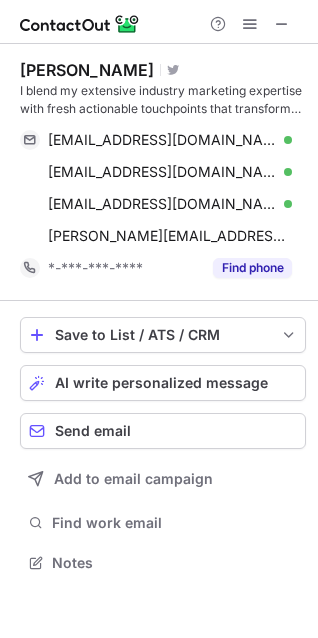 type 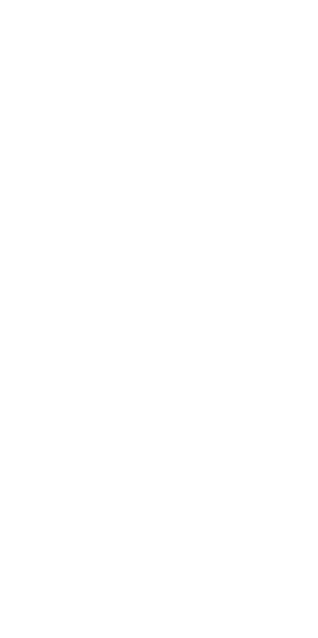 scroll, scrollTop: 0, scrollLeft: 0, axis: both 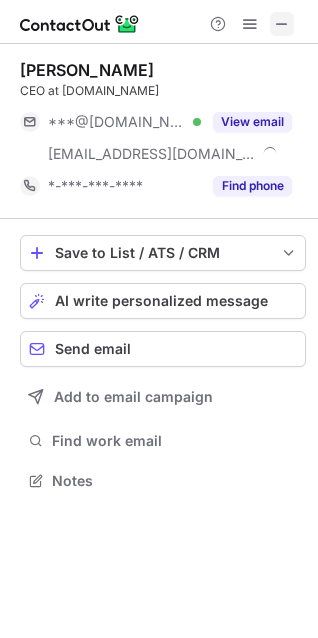 click at bounding box center (282, 24) 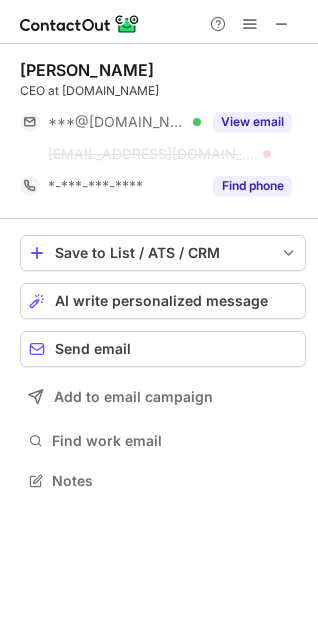 drag, startPoint x: 253, startPoint y: 121, endPoint x: 416, endPoint y: 366, distance: 294.2686 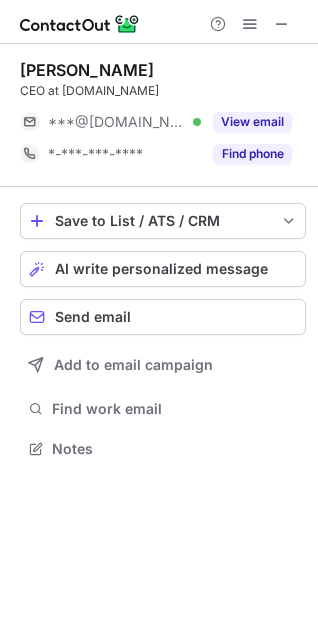 scroll, scrollTop: 435, scrollLeft: 318, axis: both 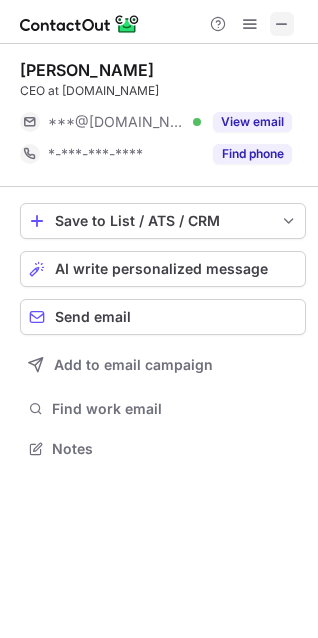 click at bounding box center [282, 24] 